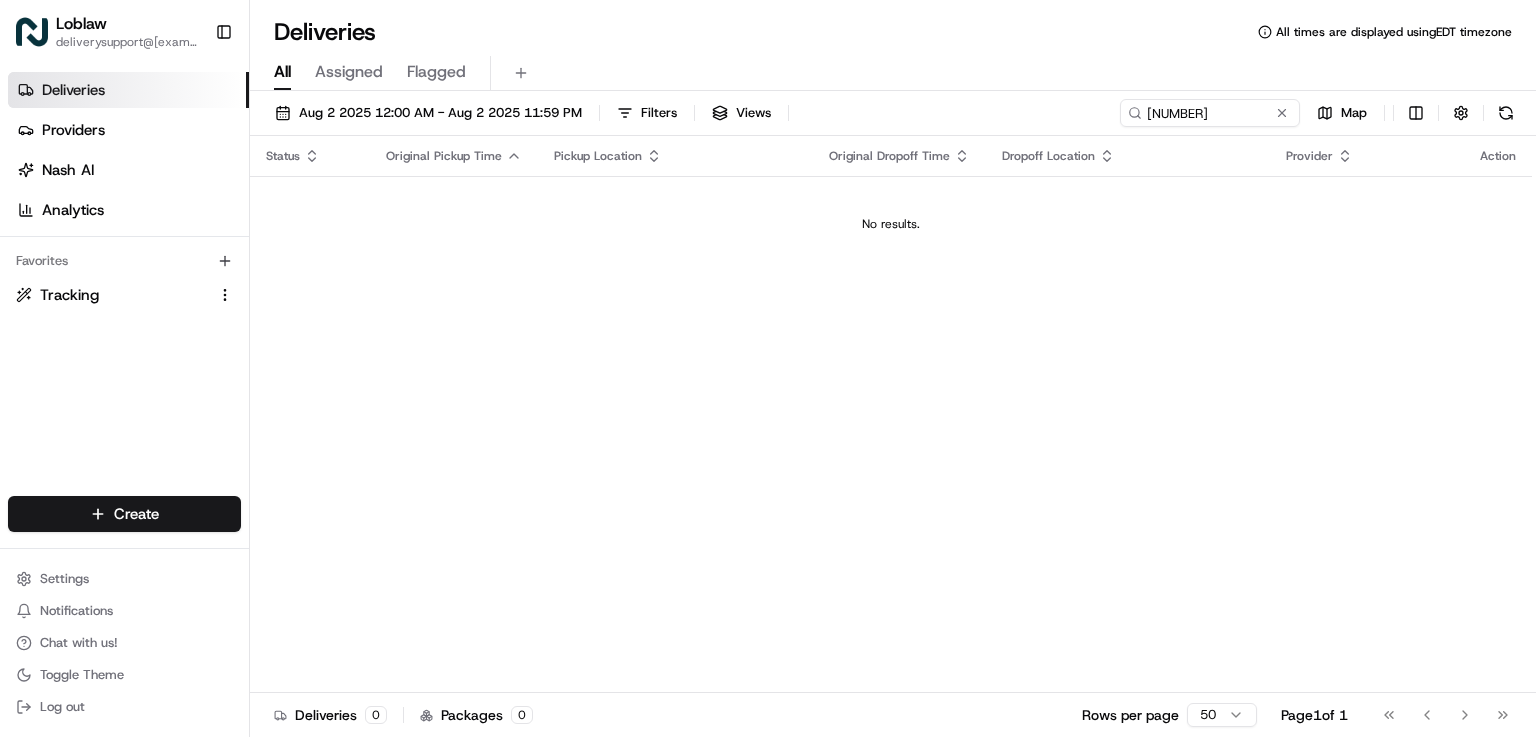 scroll, scrollTop: 0, scrollLeft: 0, axis: both 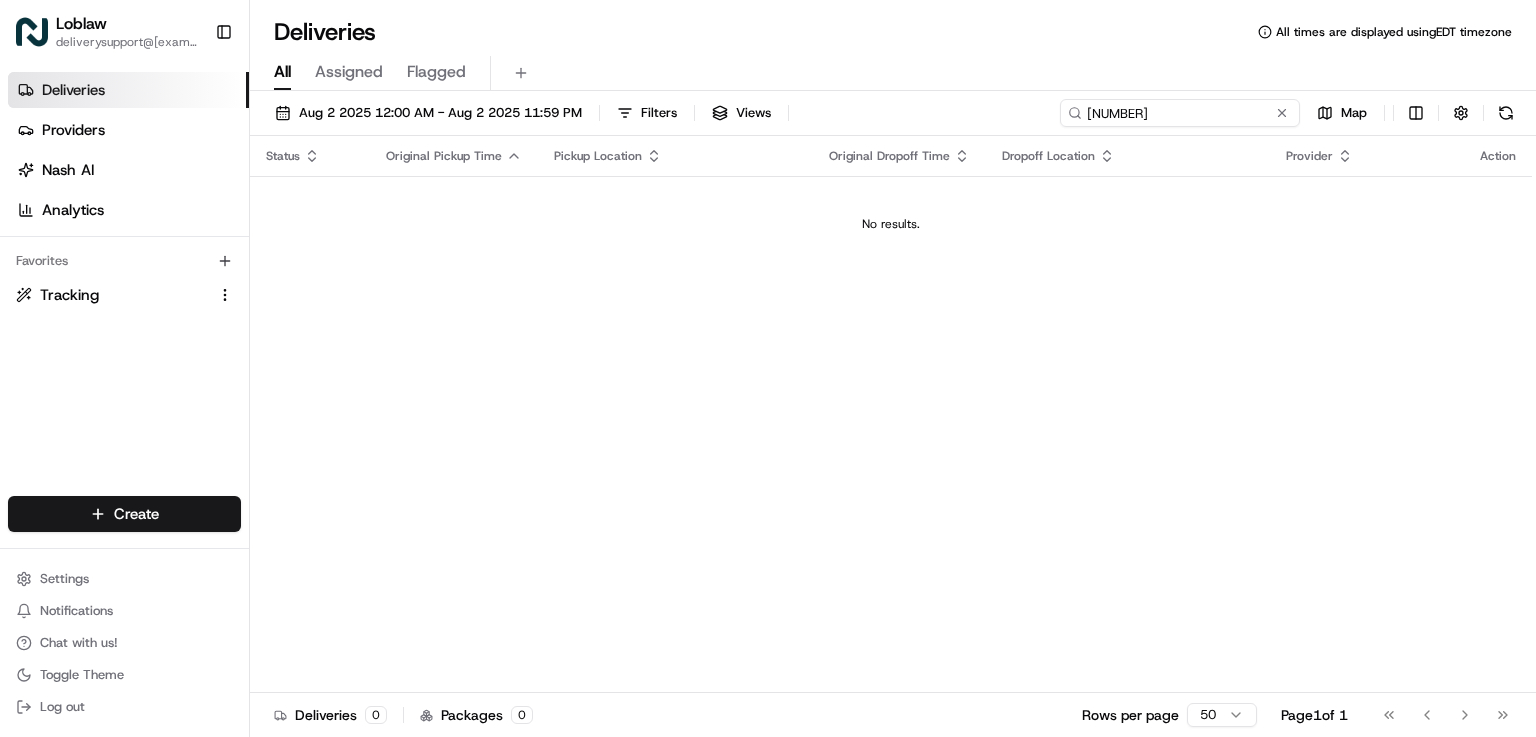 click on "[NUMBER]" at bounding box center [1180, 113] 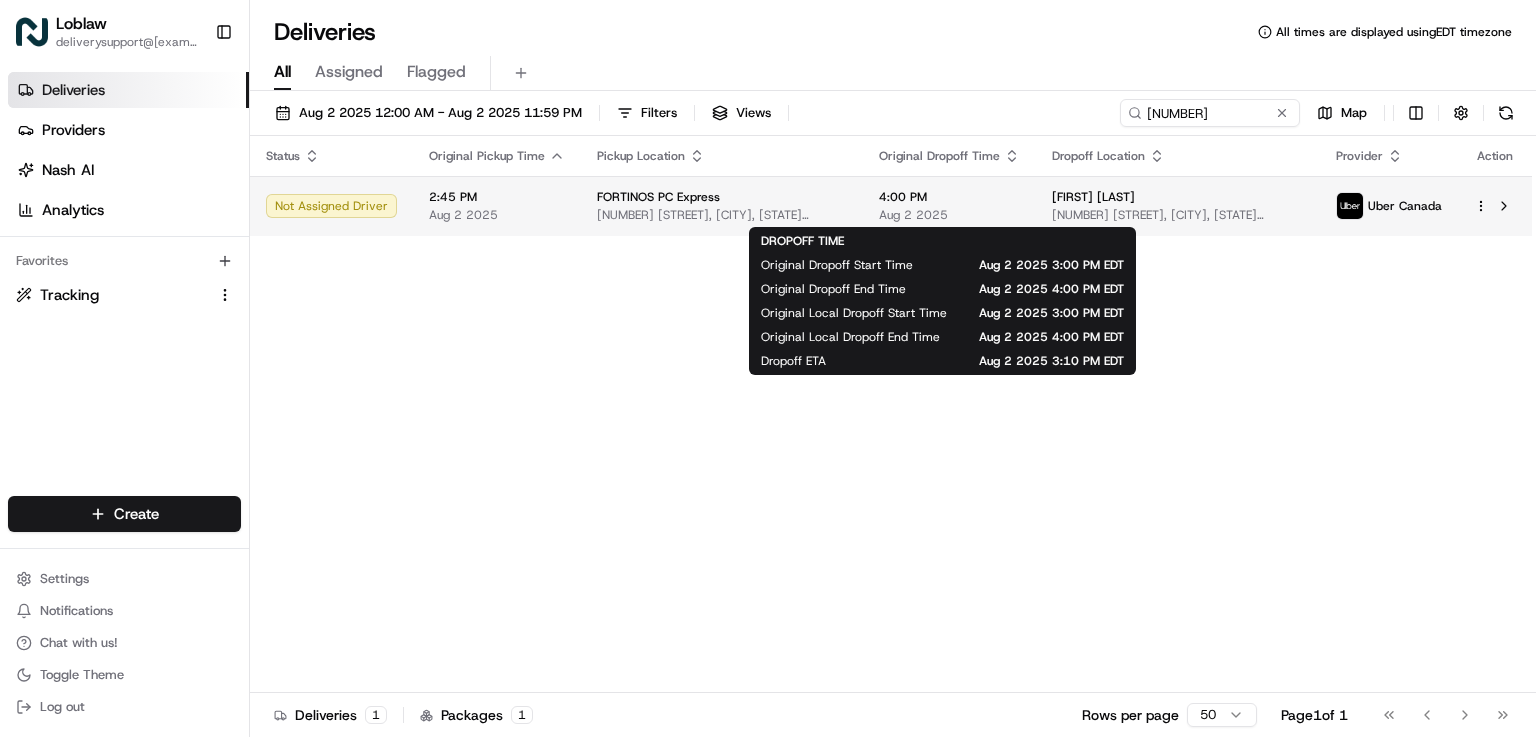 click on "4:00 PM" at bounding box center [949, 197] 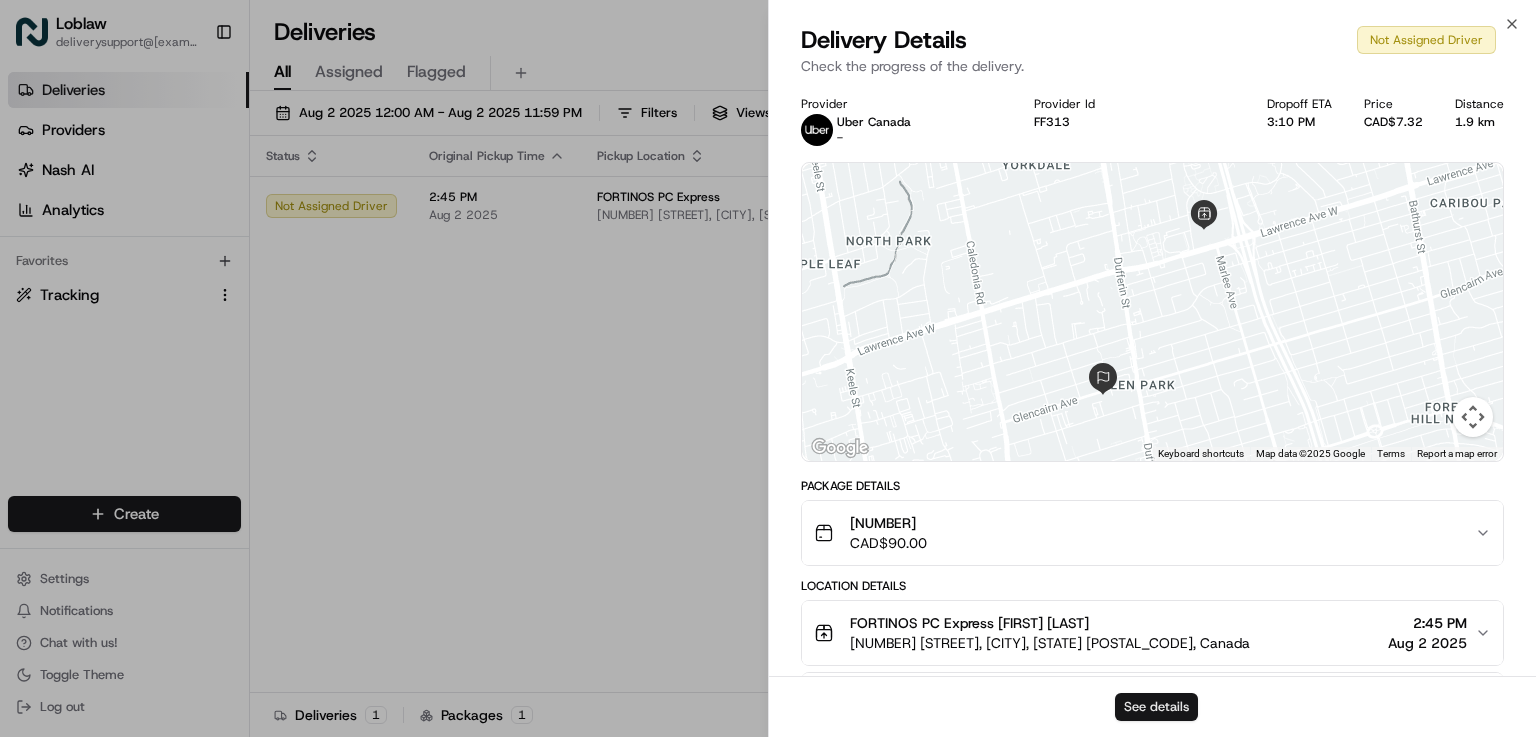 click on "See details" at bounding box center [1156, 707] 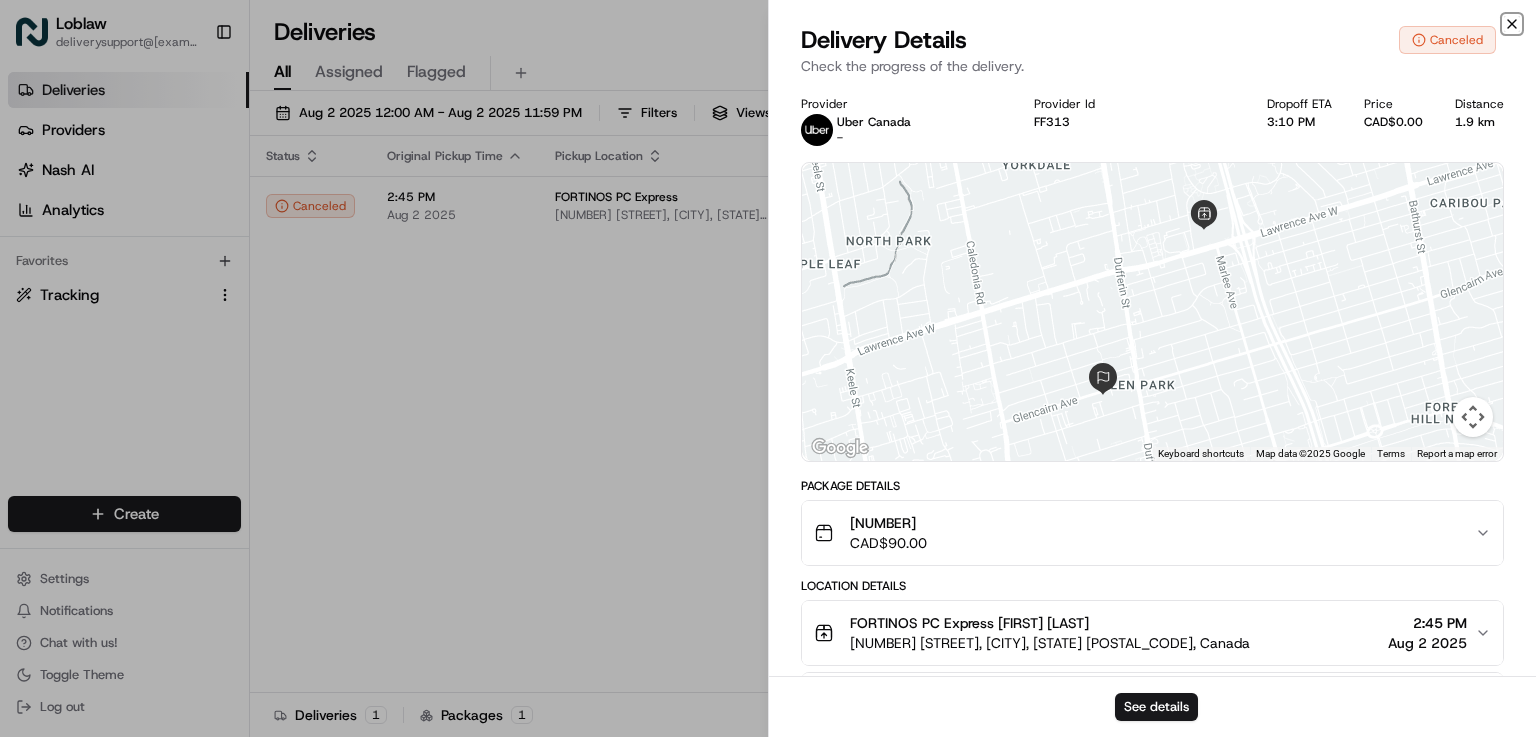 click 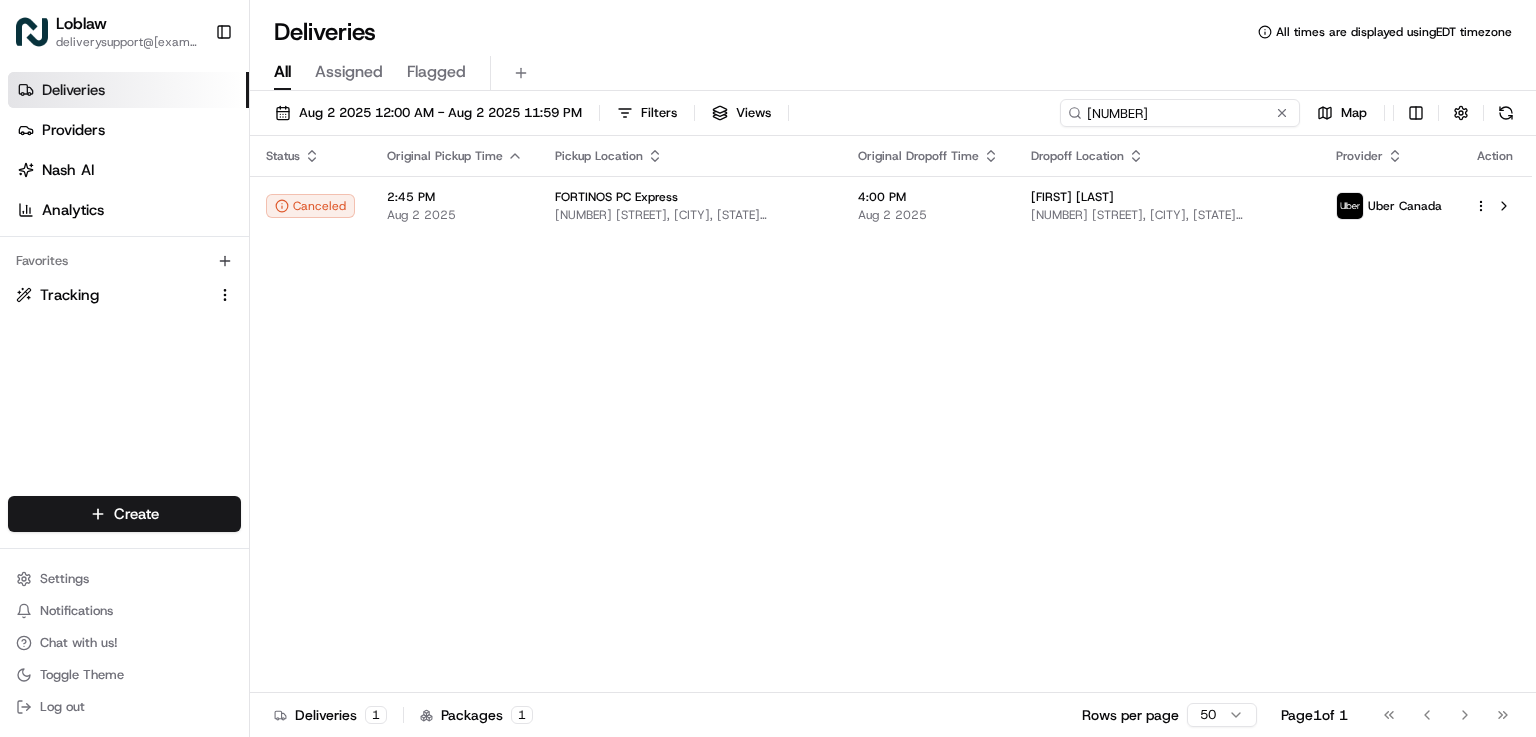 click on "[NUMBER]" at bounding box center (1180, 113) 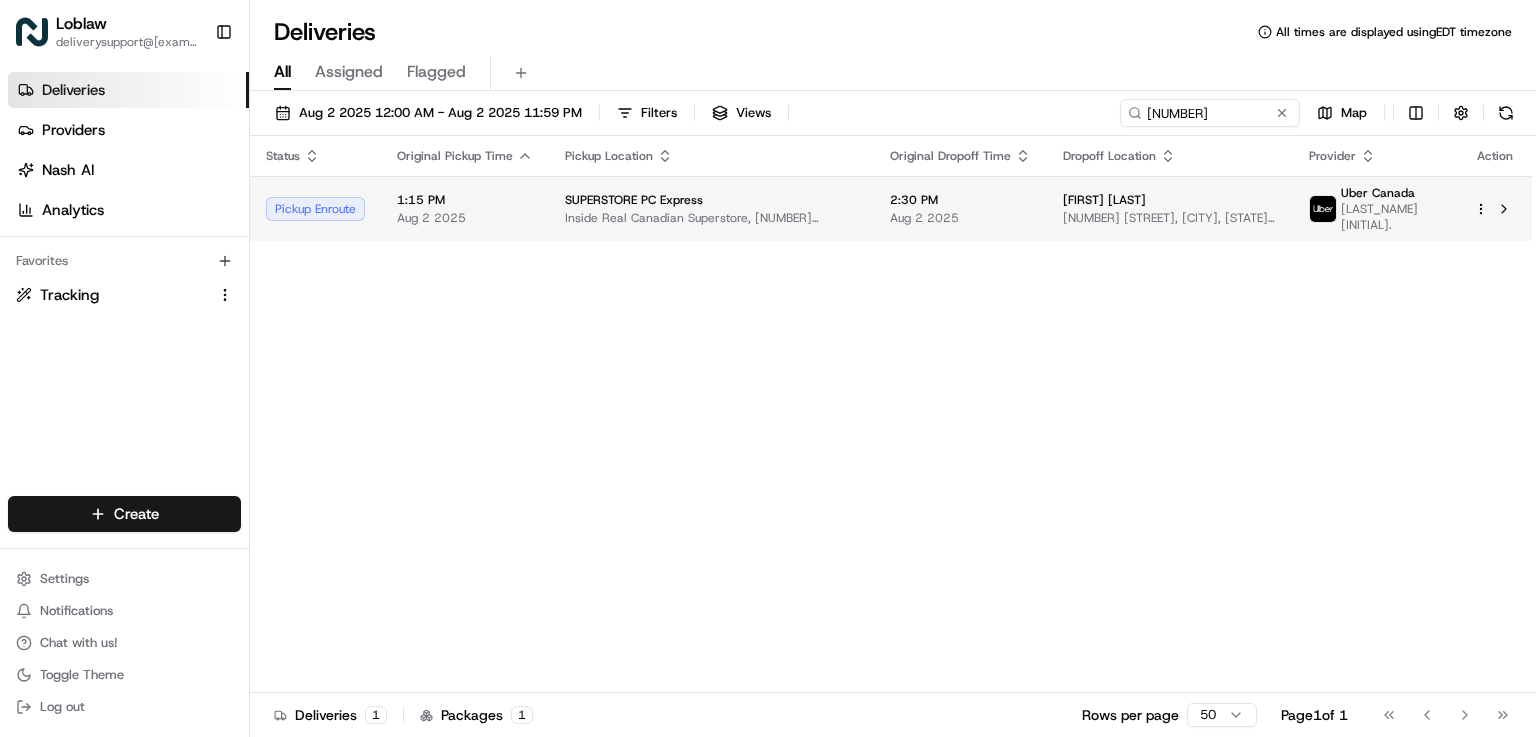 click on "2:30 PM Aug 2 2025" at bounding box center (960, 208) 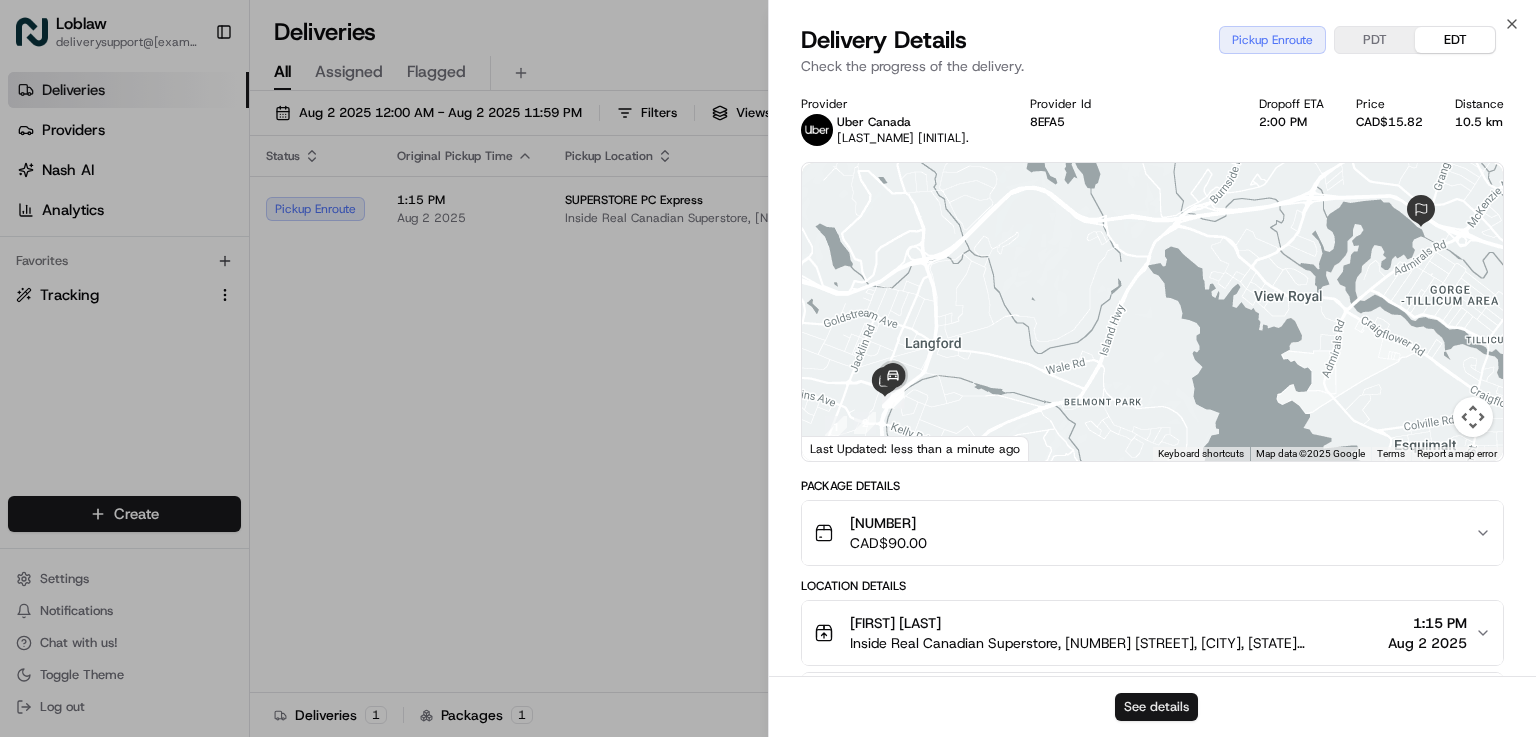 click on "See details" at bounding box center [1156, 707] 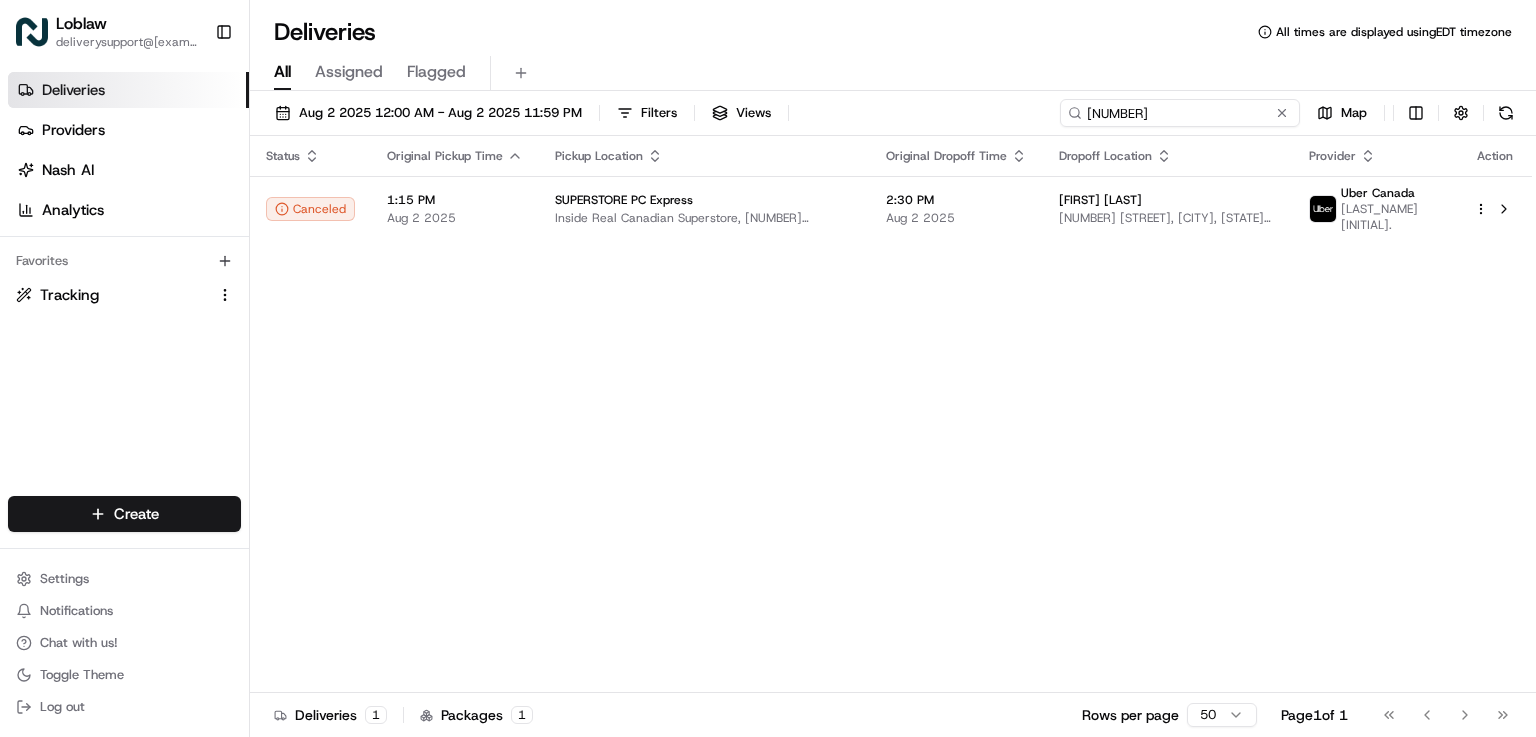 click on "[NUMBER]" at bounding box center [1180, 113] 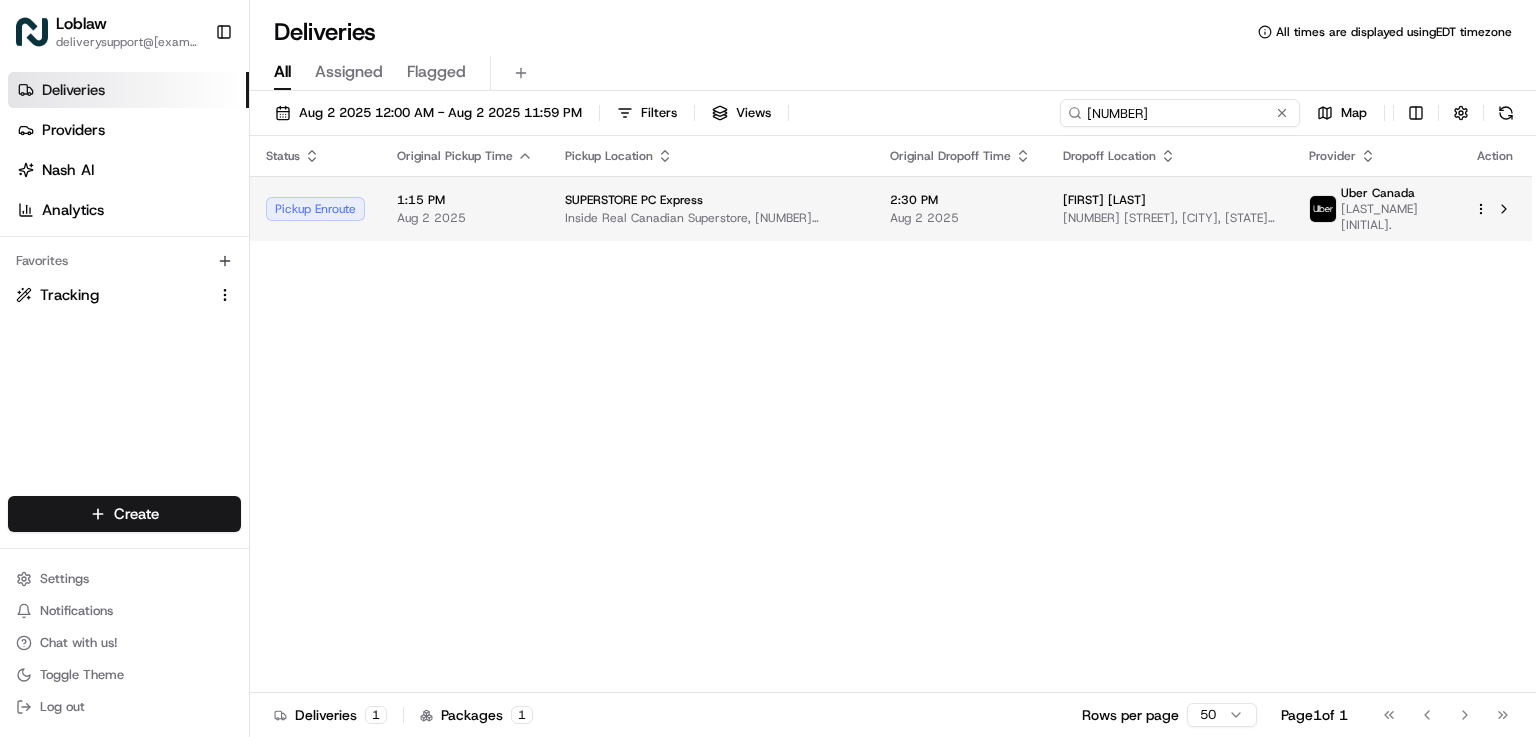 type on "[NUMBER]" 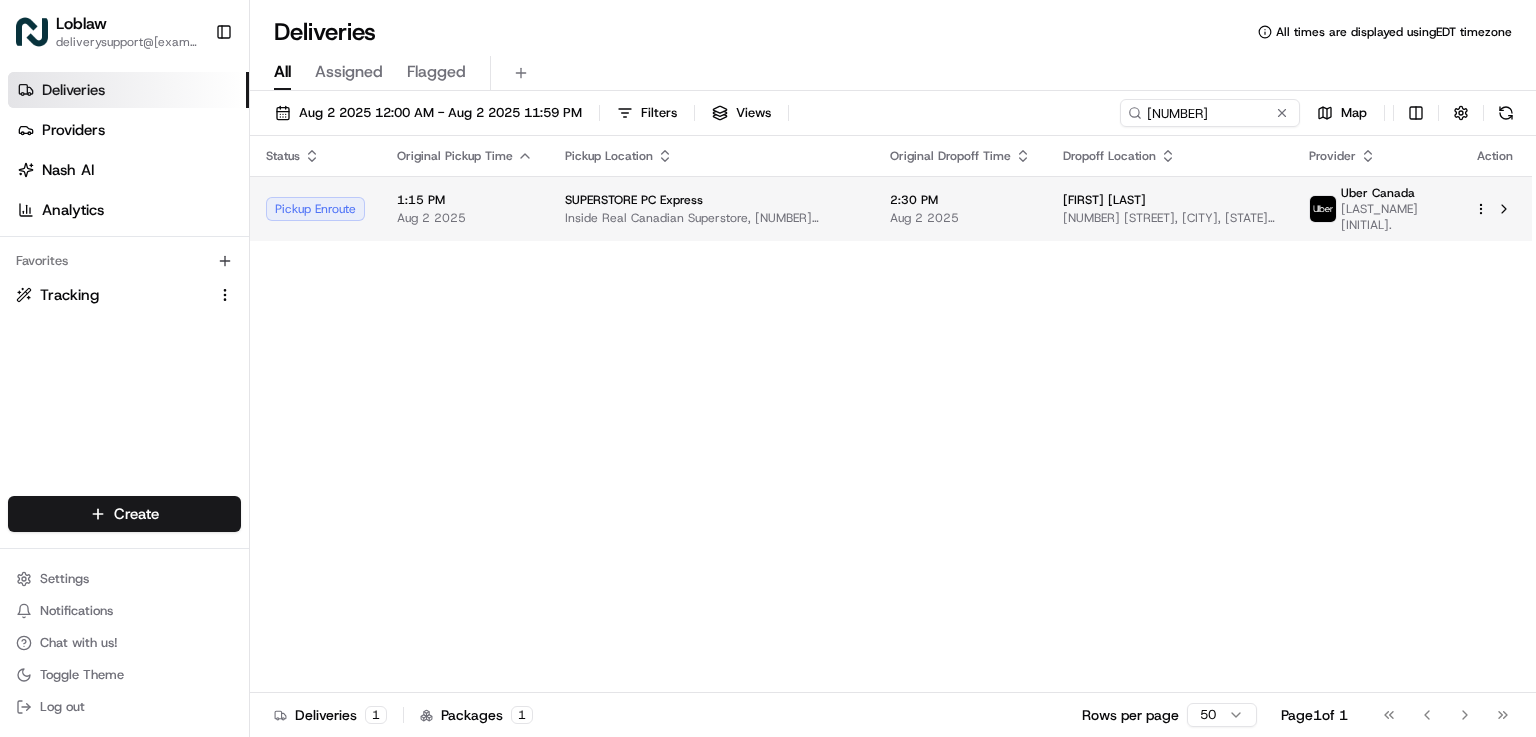 click on "2:30 PM Aug 2 2025" at bounding box center [960, 208] 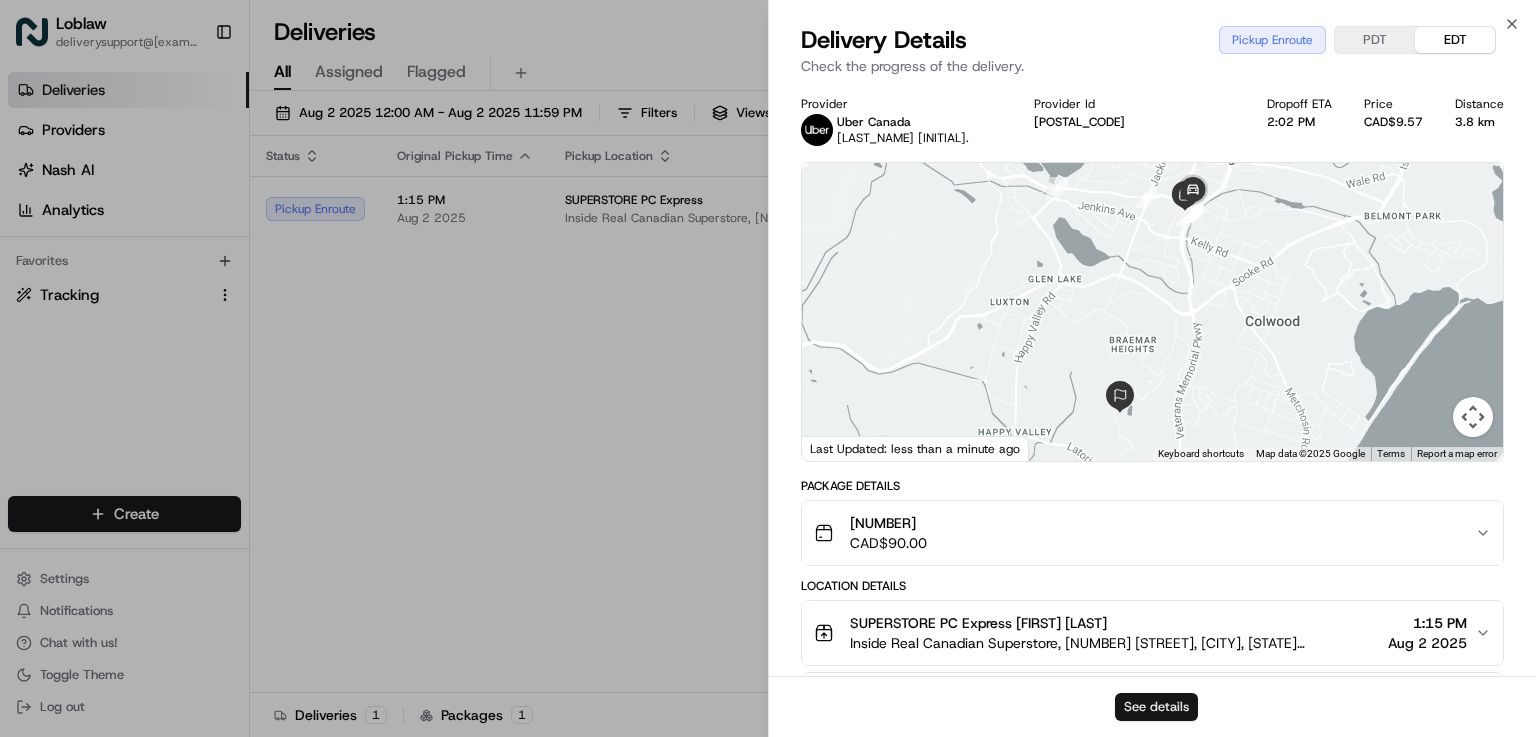 click on "See details" at bounding box center (1156, 707) 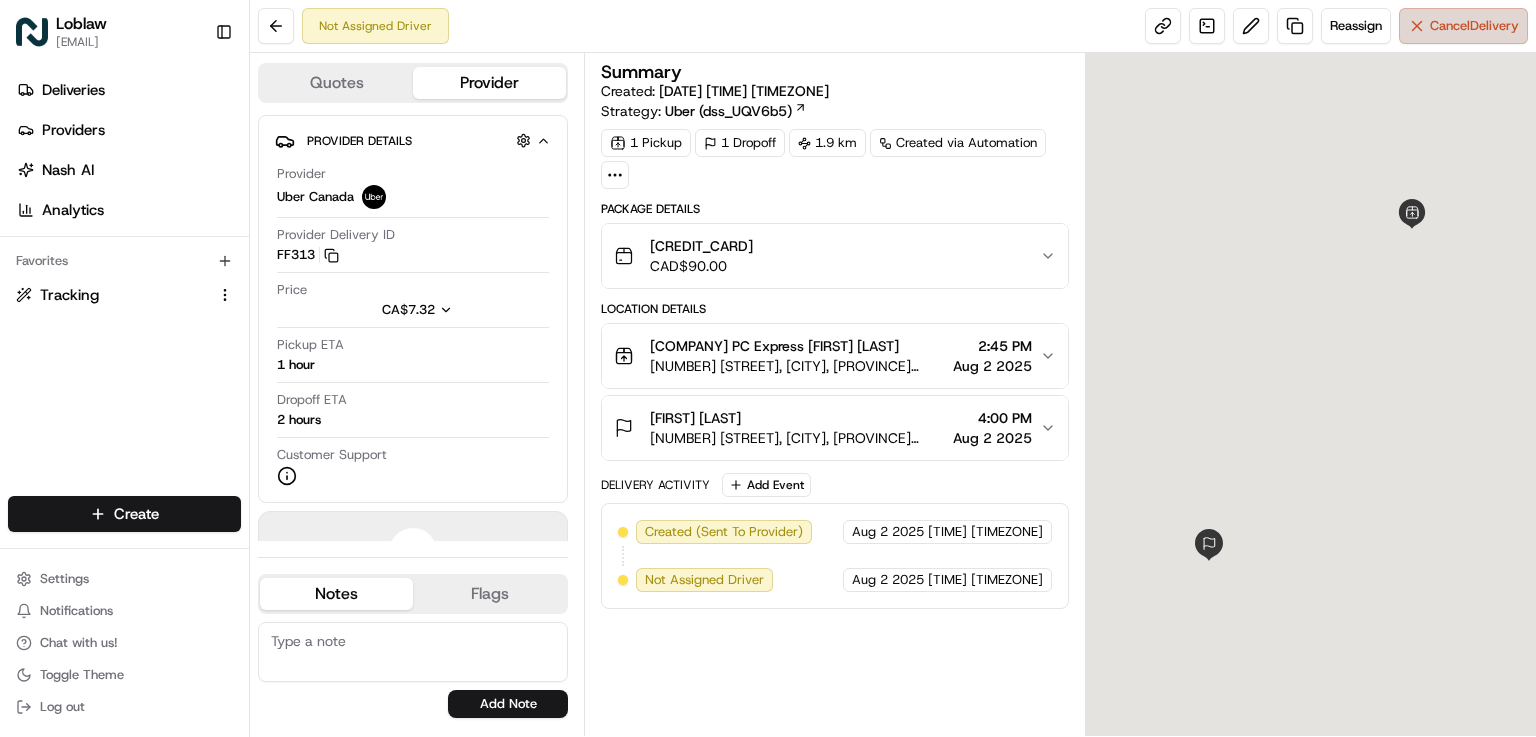 scroll, scrollTop: 0, scrollLeft: 0, axis: both 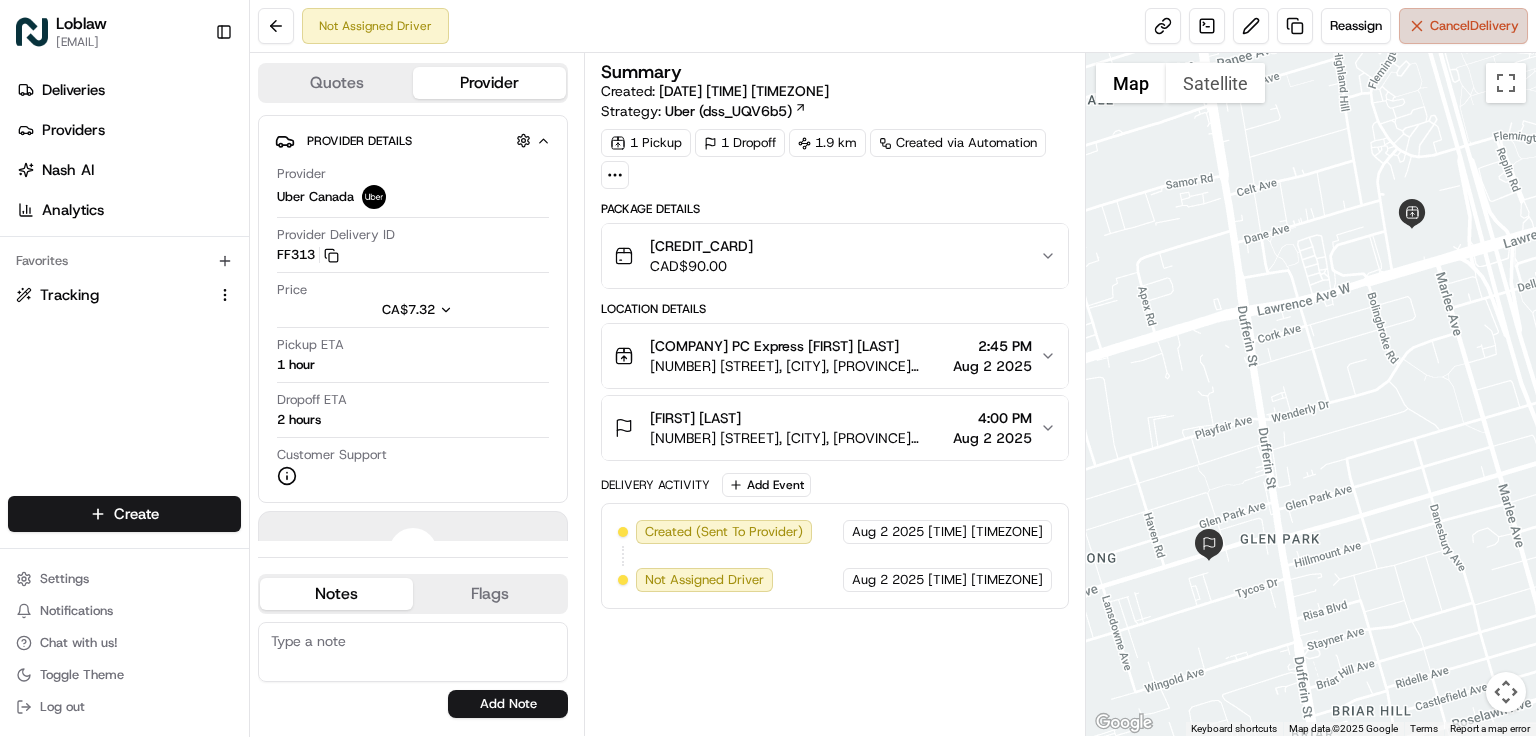 click on "Cancel  Delivery" at bounding box center [1474, 26] 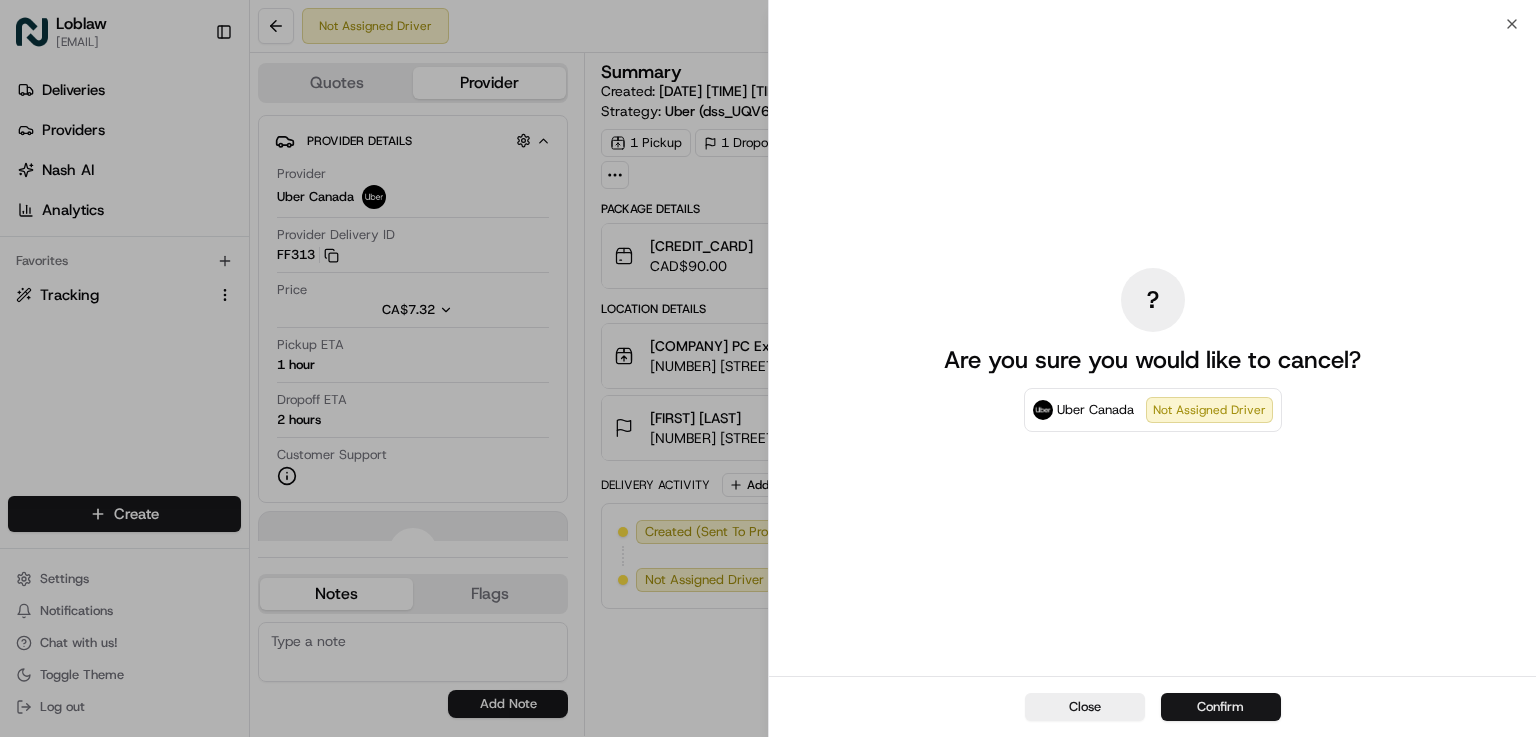 click on "Confirm" at bounding box center [1221, 707] 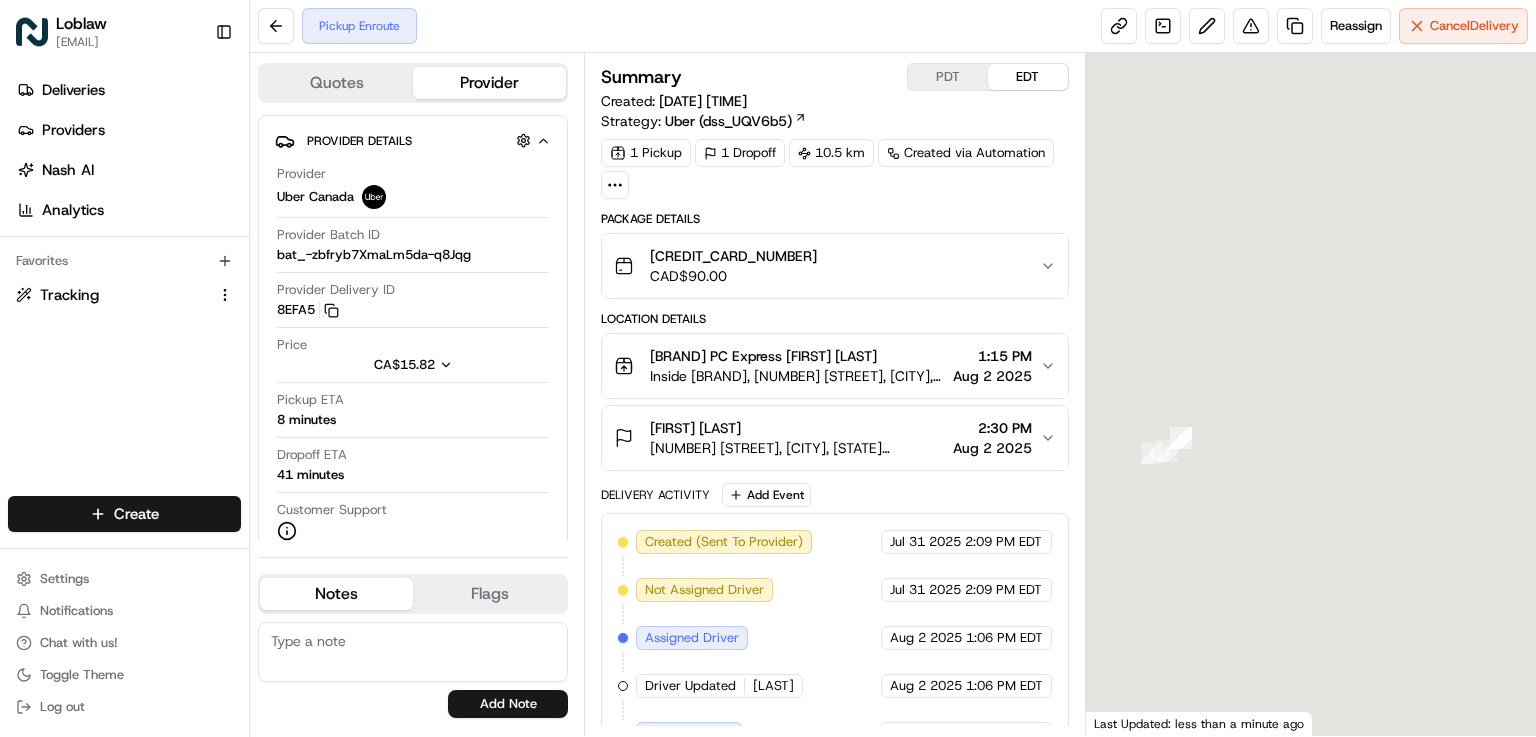 scroll, scrollTop: 0, scrollLeft: 0, axis: both 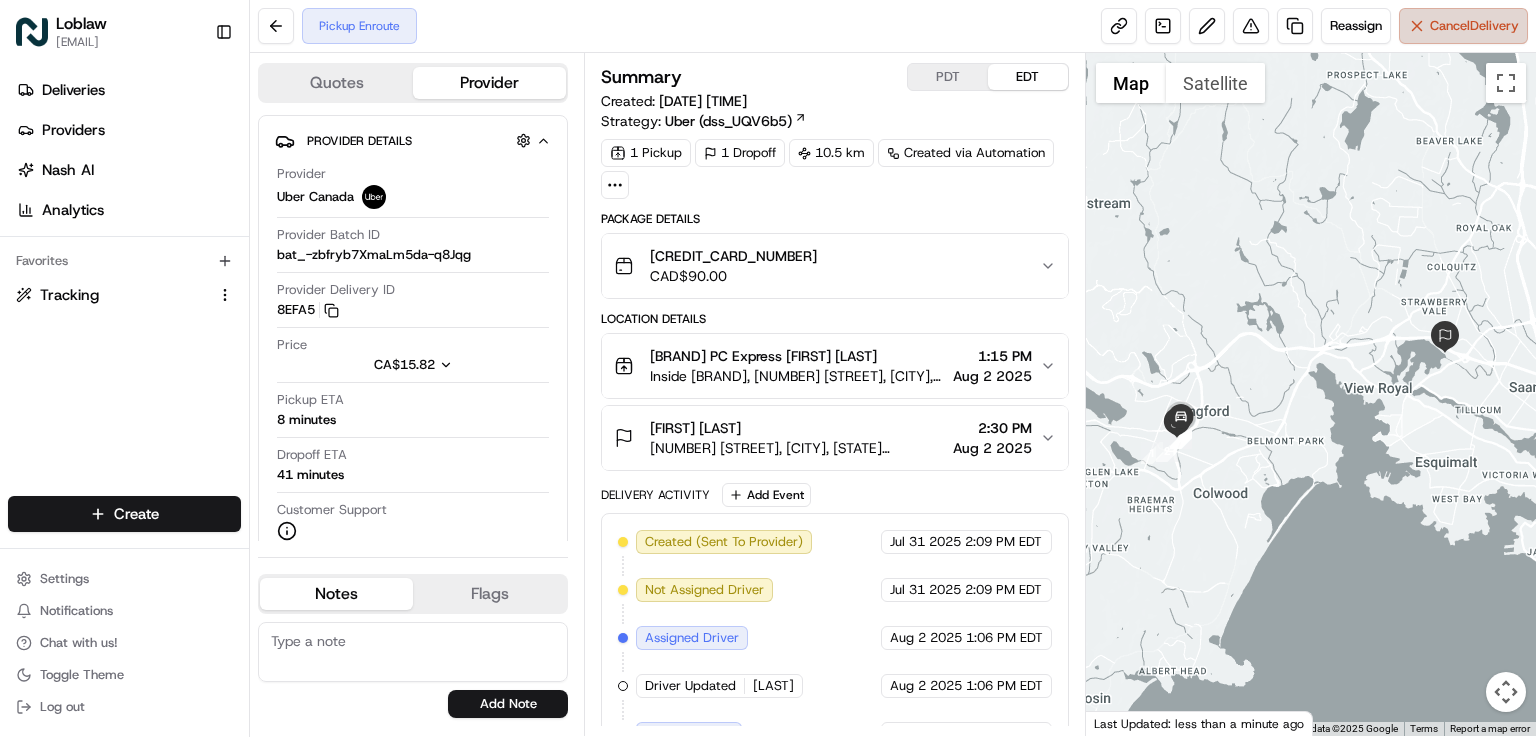 click on "Cancel  Delivery" at bounding box center (1474, 26) 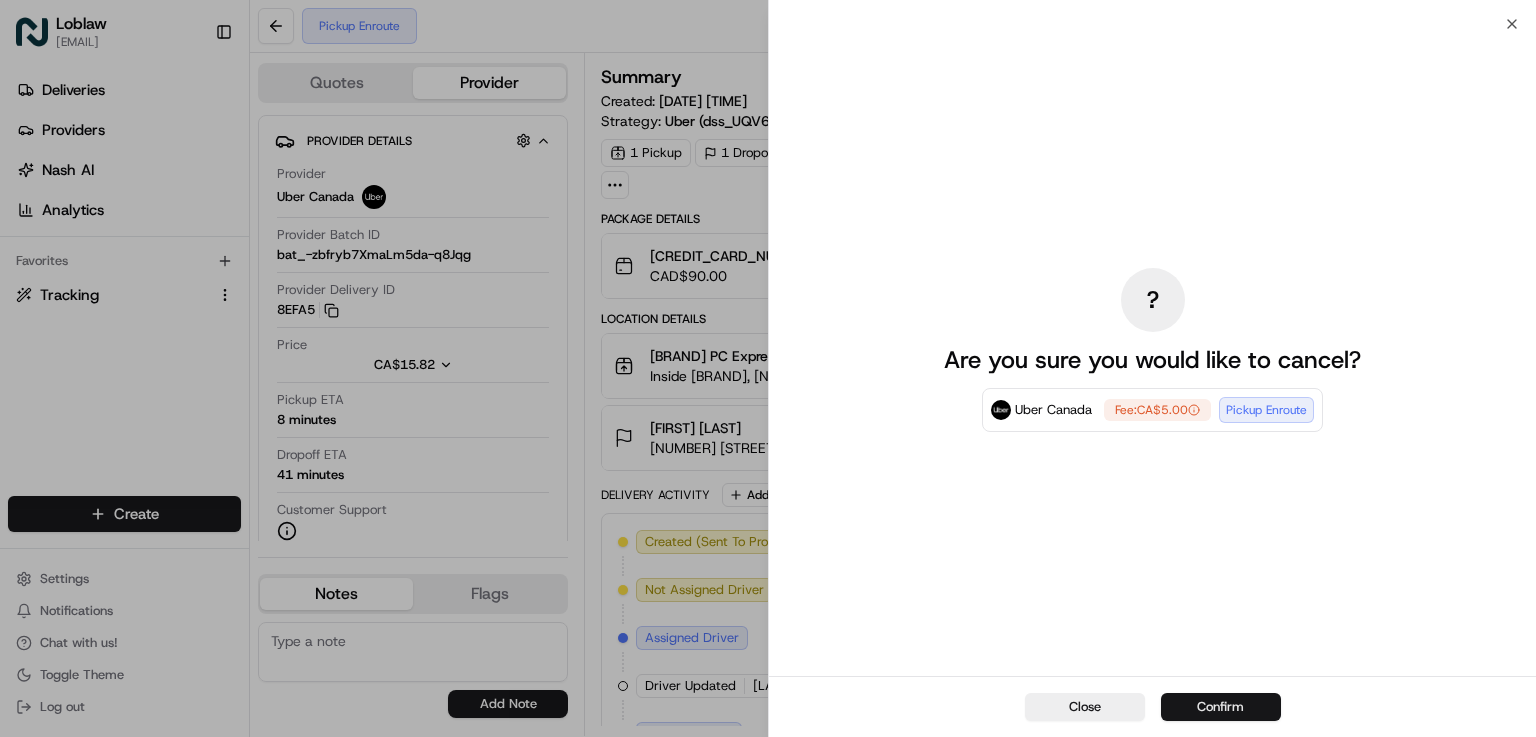 click on "Confirm" at bounding box center (1221, 707) 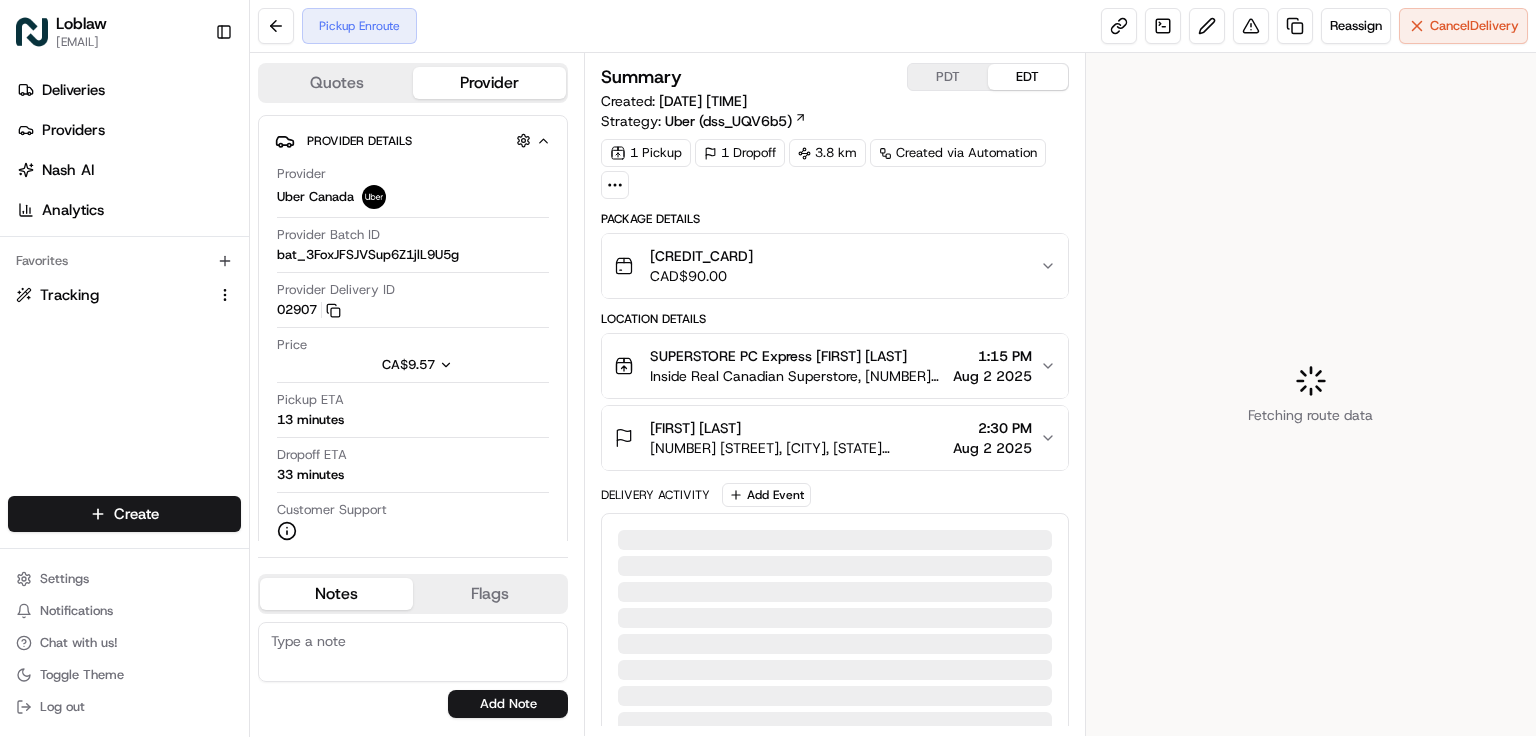 scroll, scrollTop: 0, scrollLeft: 0, axis: both 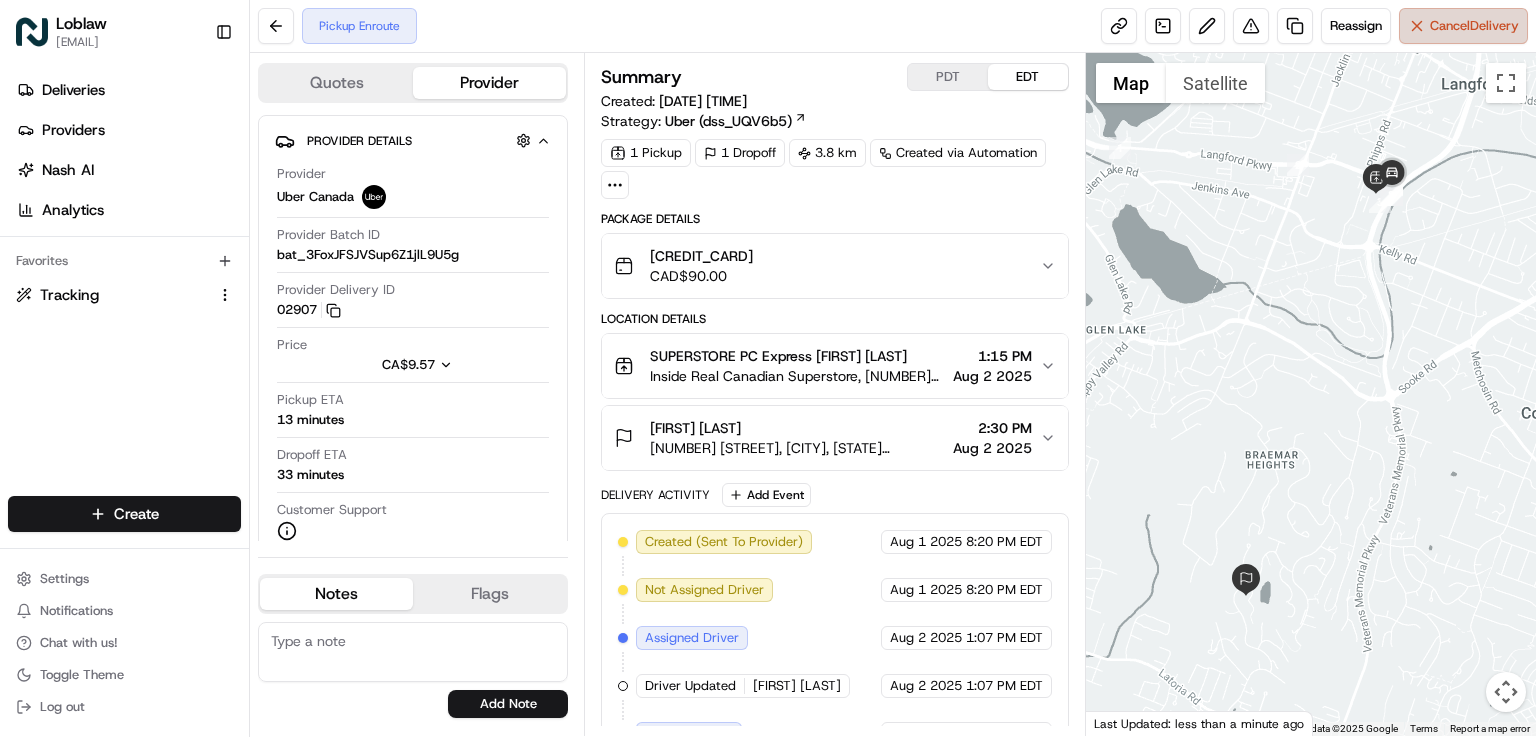 click on "Cancel  Delivery" at bounding box center [1474, 26] 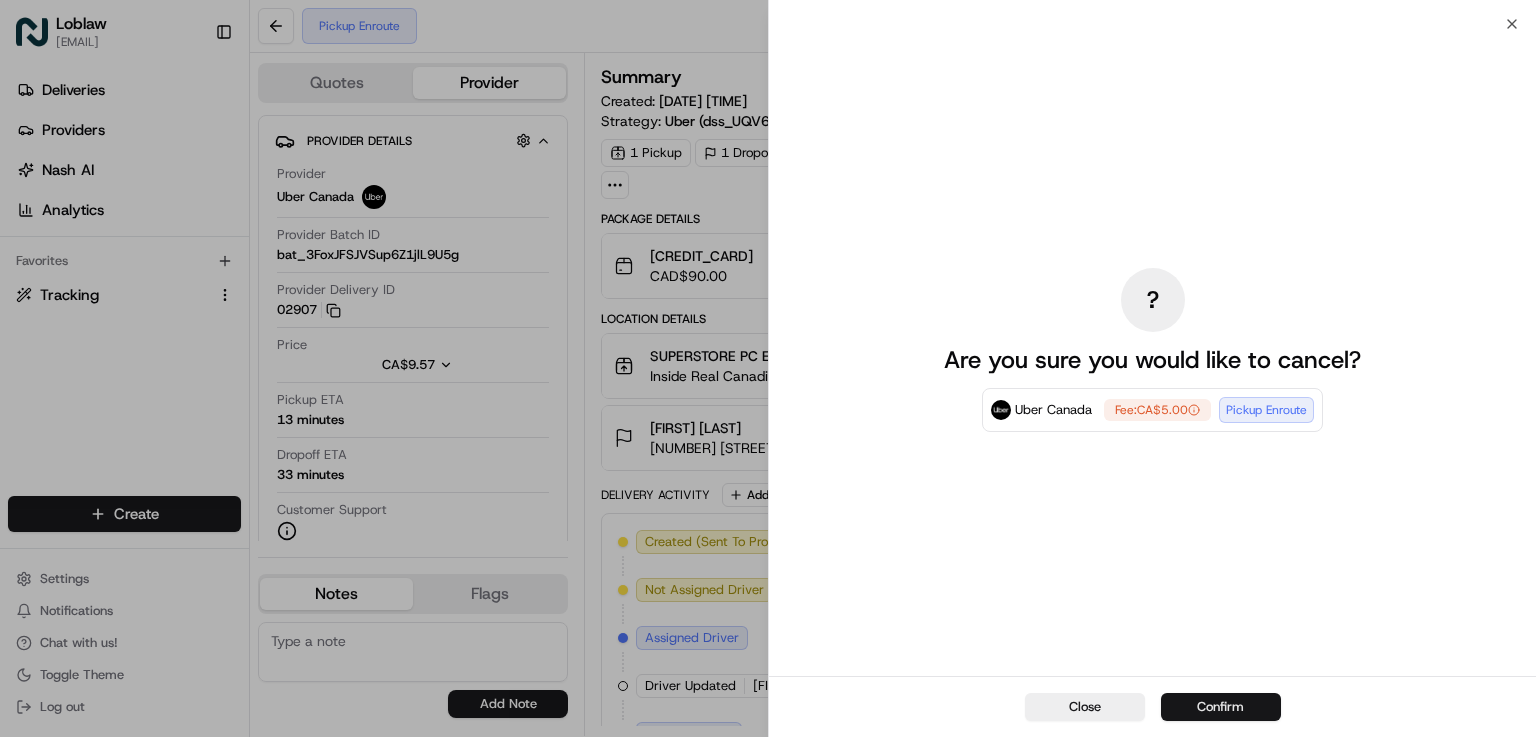 click on "Confirm" at bounding box center (1221, 707) 